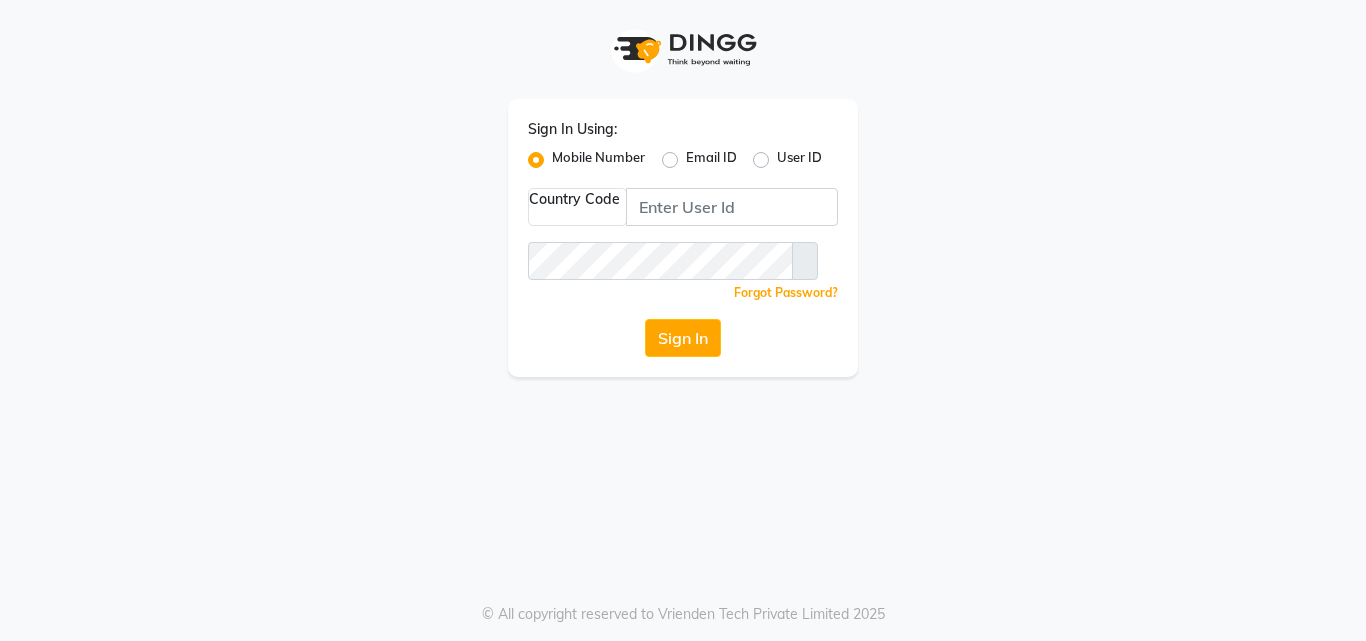 scroll, scrollTop: 0, scrollLeft: 0, axis: both 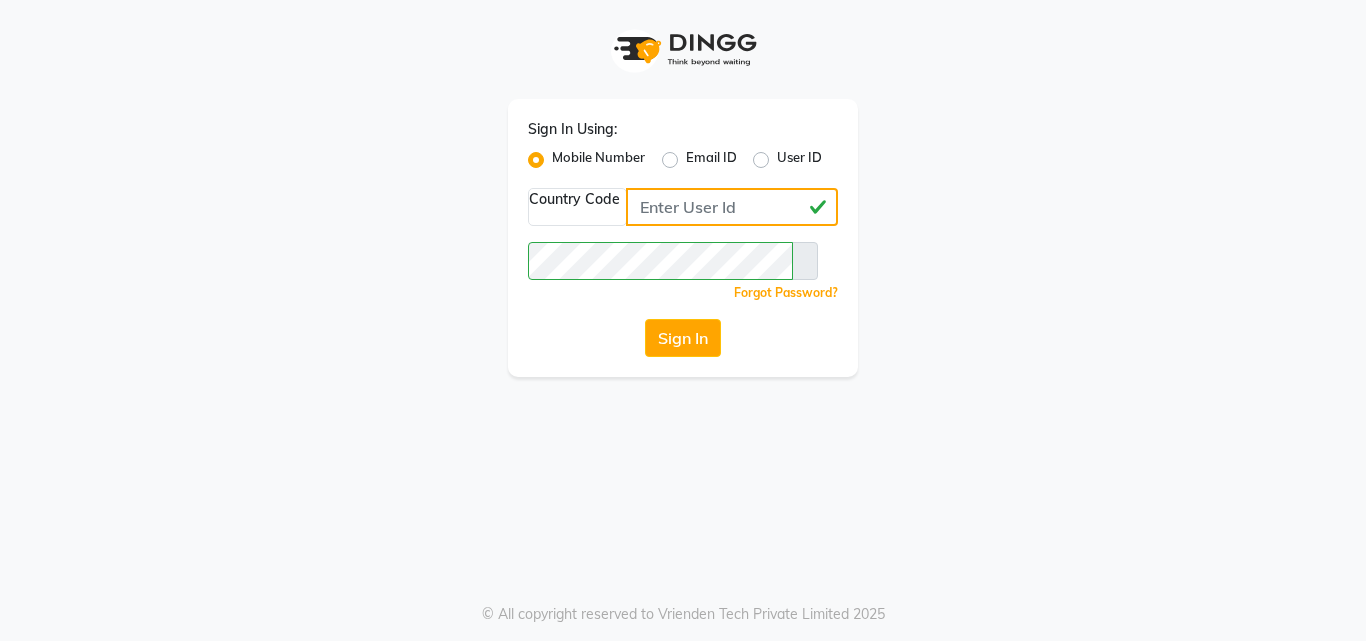 drag, startPoint x: 679, startPoint y: 215, endPoint x: 326, endPoint y: 185, distance: 354.2725 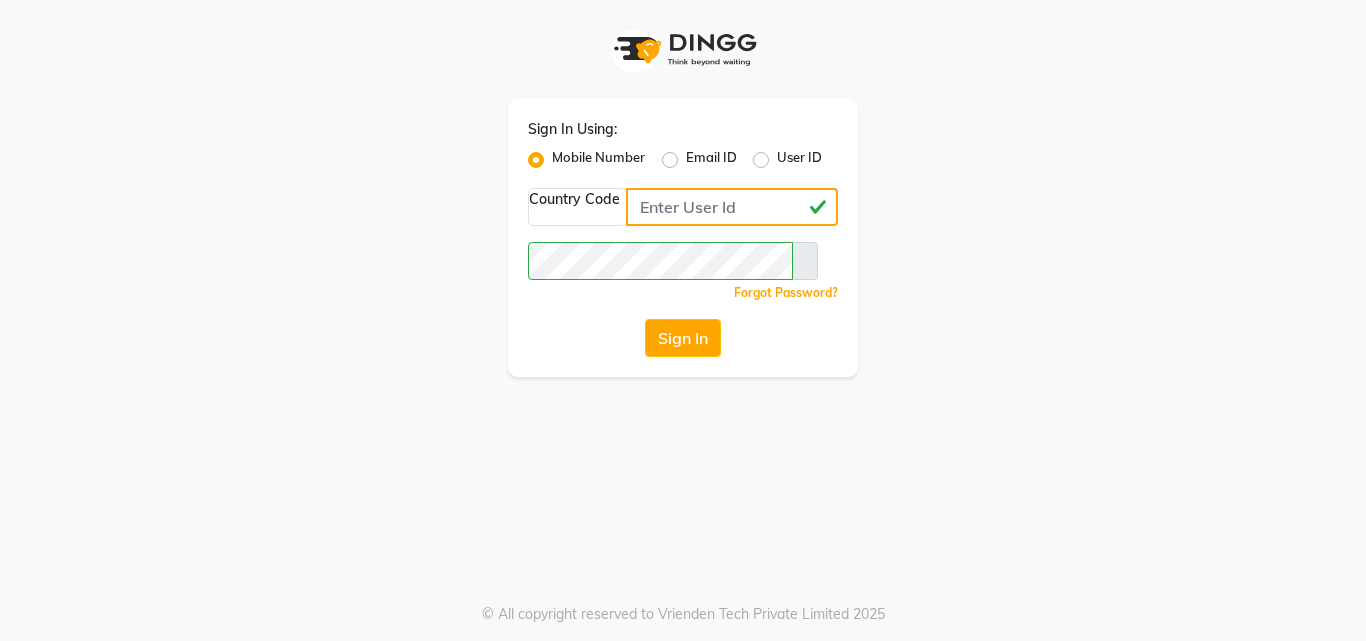 type on "[PHONE]" 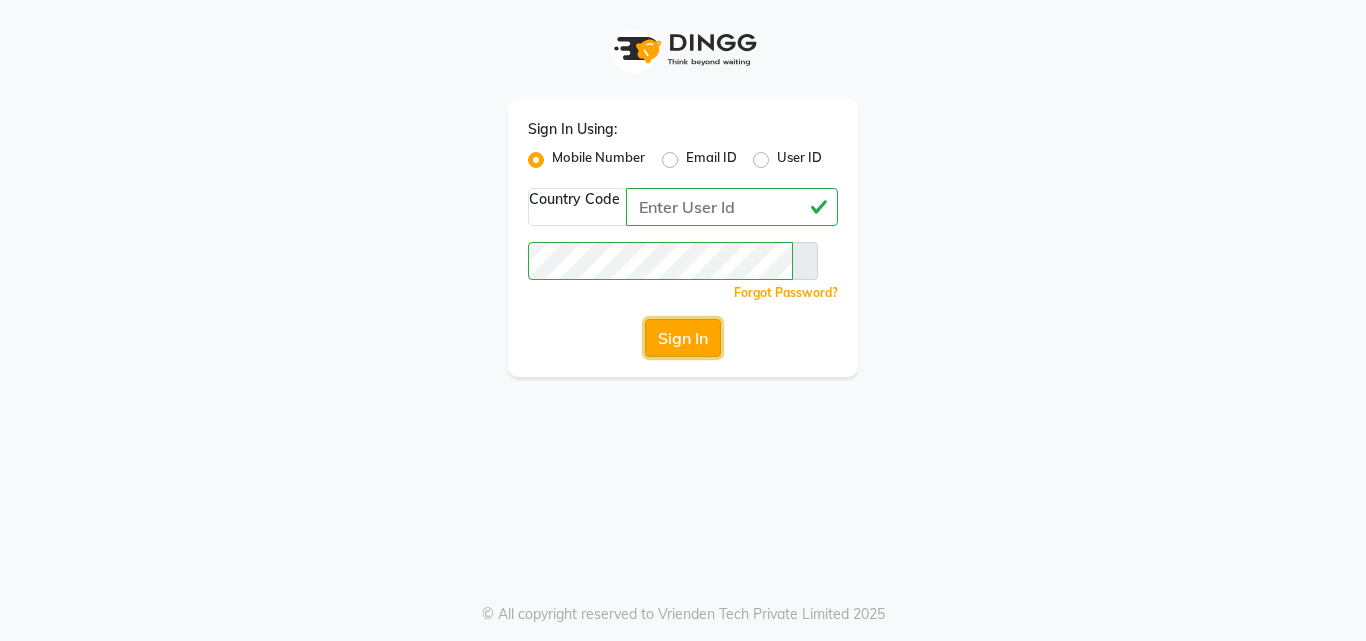 click on "Sign In" at bounding box center (683, 338) 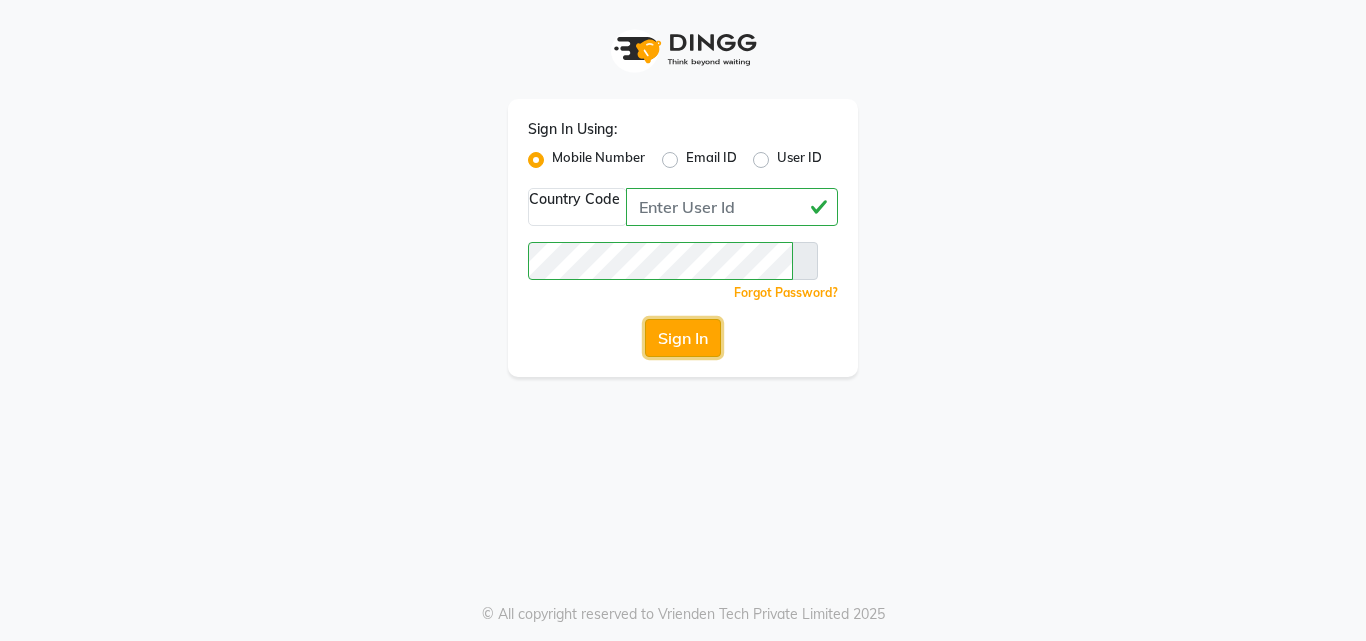 click on "Sign In" at bounding box center [683, 338] 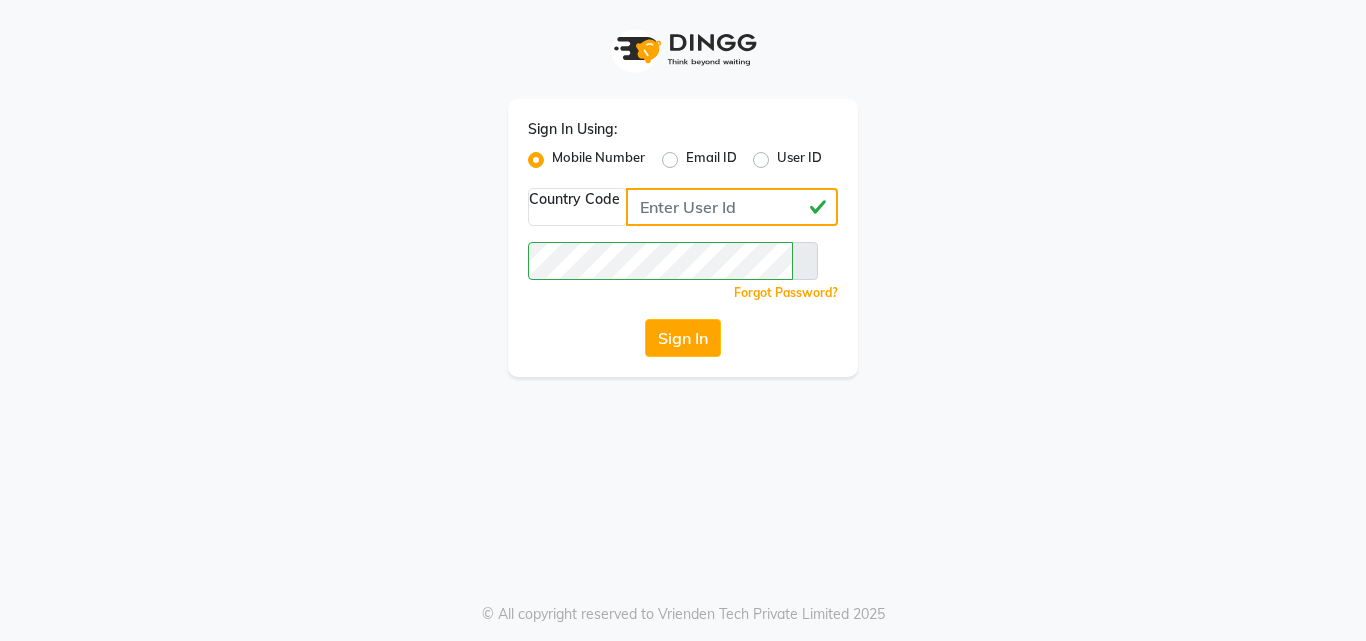 click on "[PHONE]" at bounding box center (732, 207) 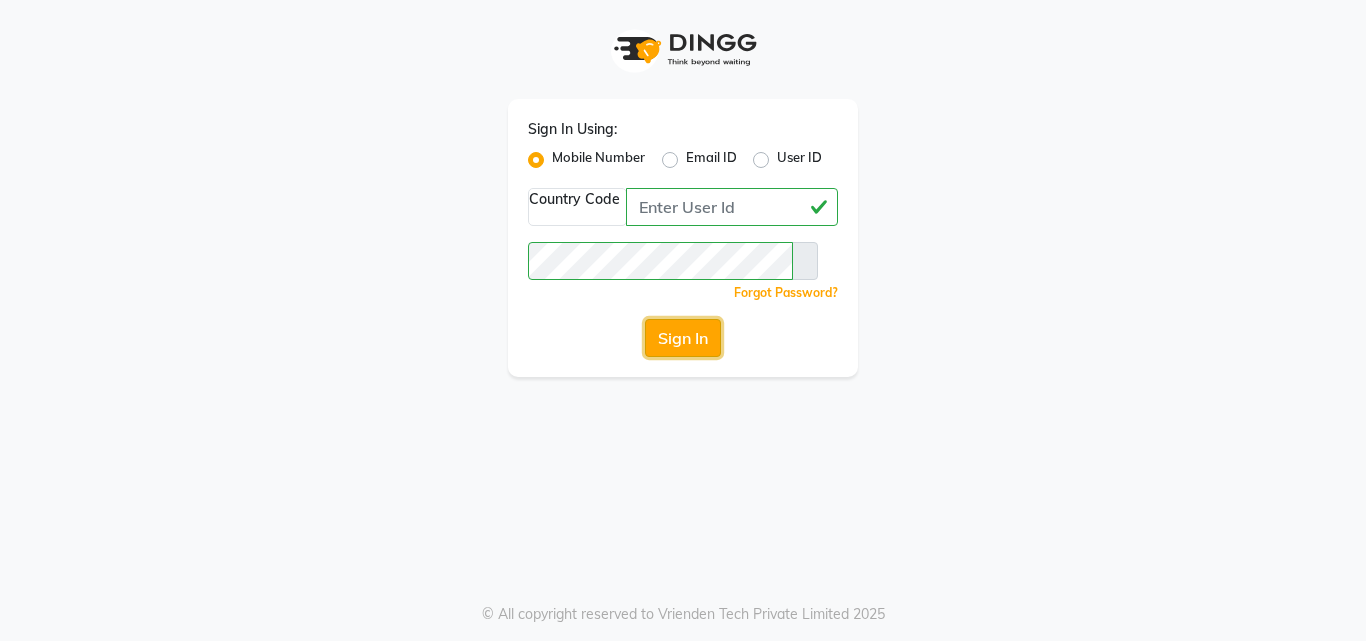 click on "Sign In" at bounding box center (683, 338) 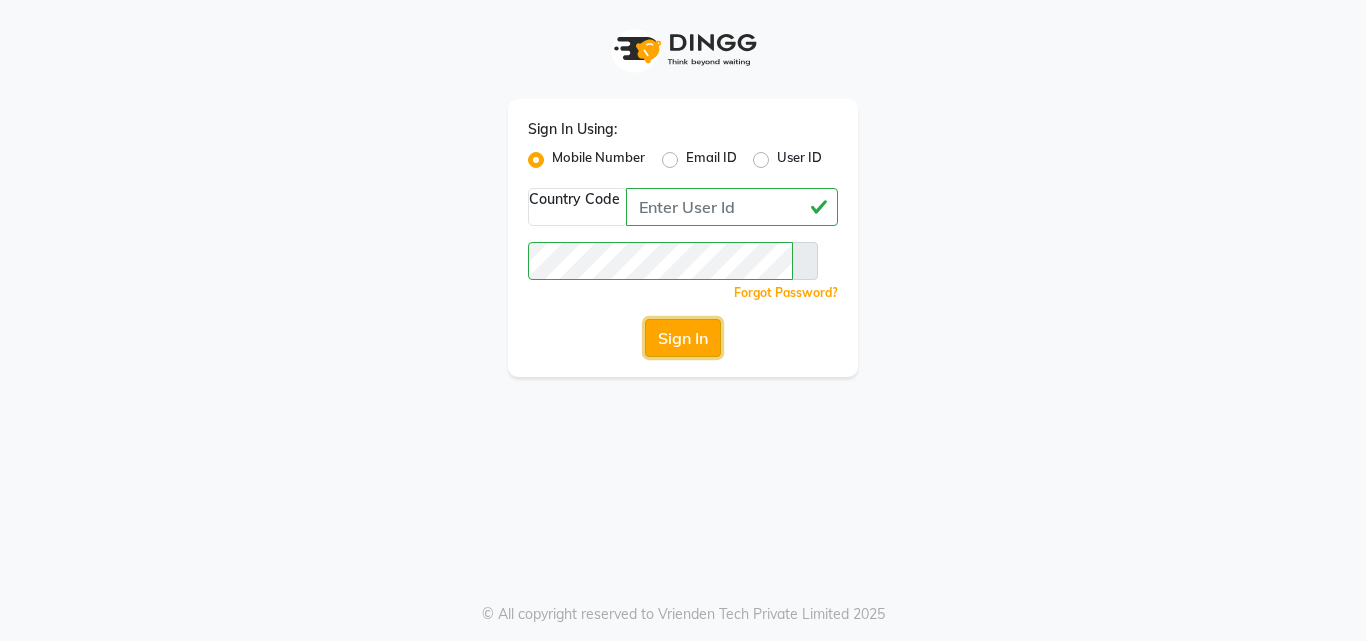 click on "Sign In" at bounding box center (683, 338) 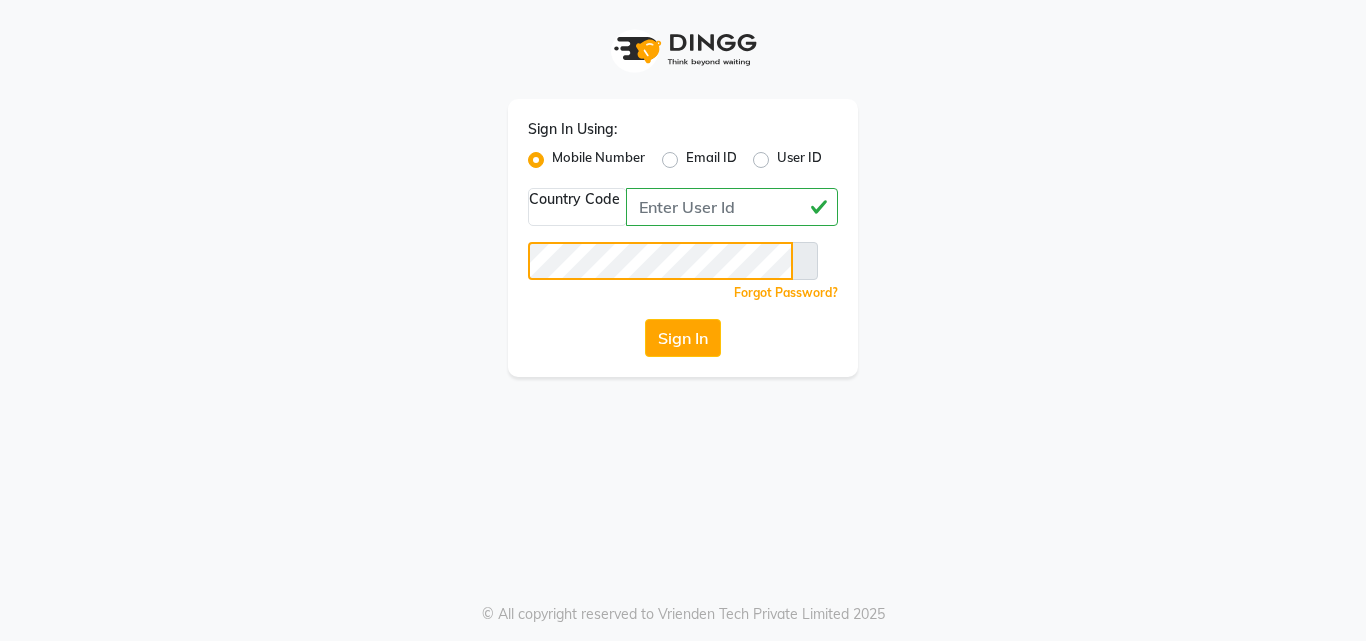 click on "Sign In Using: Mobile Number Email ID User ID Country Code × [PHONE] Remember me Forgot Password? Sign In" at bounding box center [683, 188] 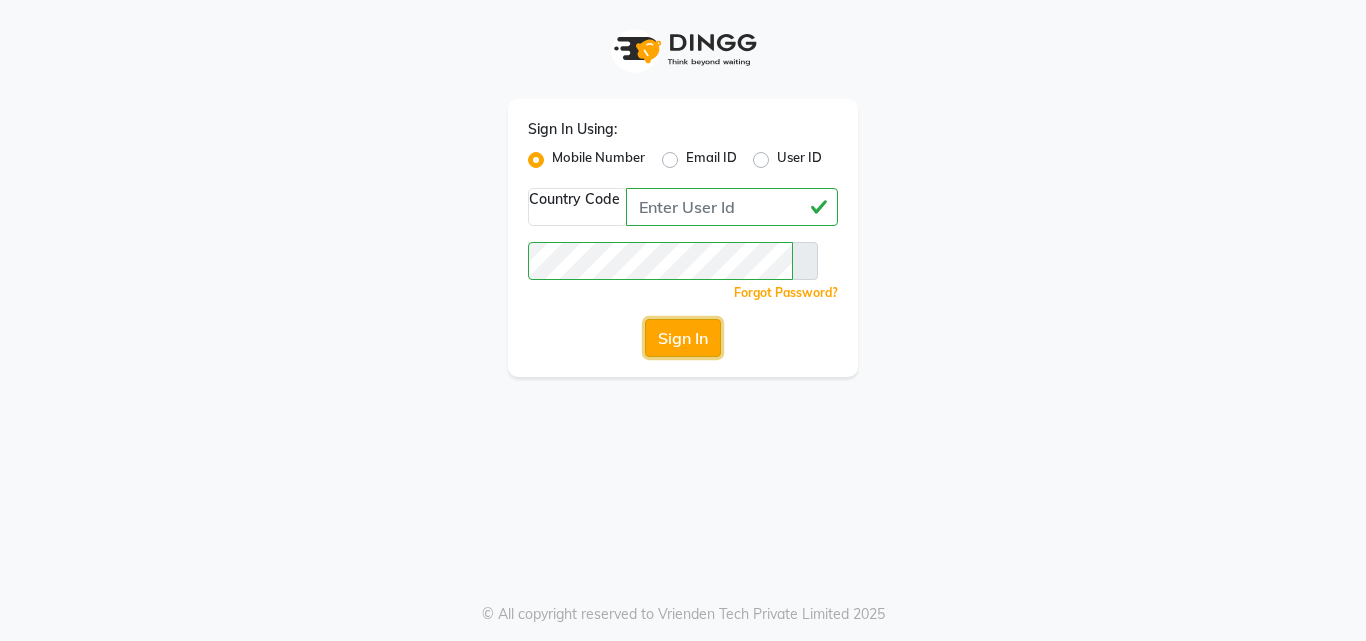 click on "Sign In" at bounding box center (683, 338) 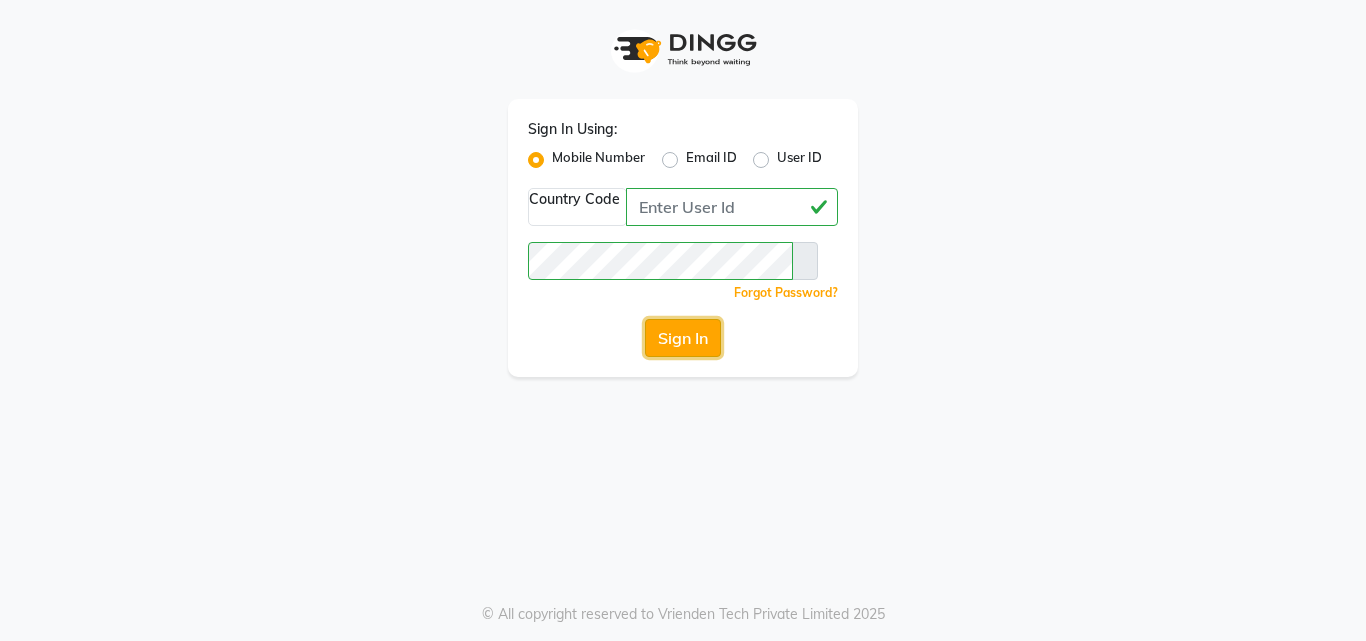 click on "Sign In" at bounding box center [683, 338] 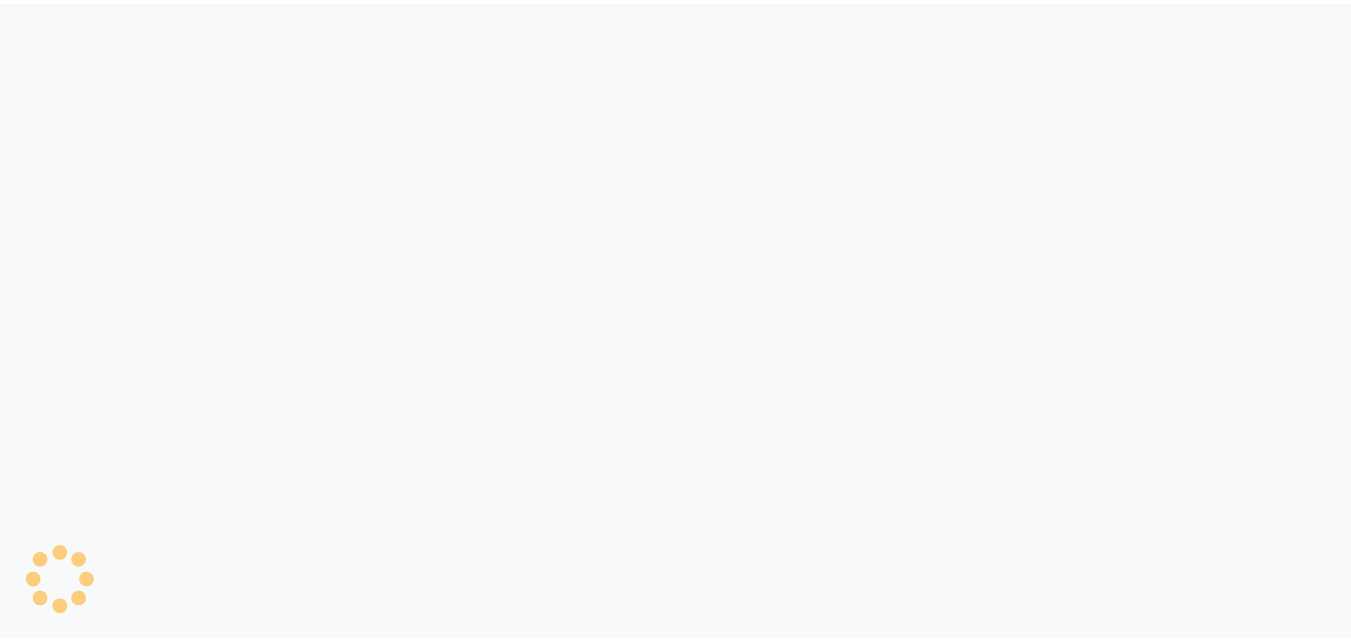 scroll, scrollTop: 0, scrollLeft: 0, axis: both 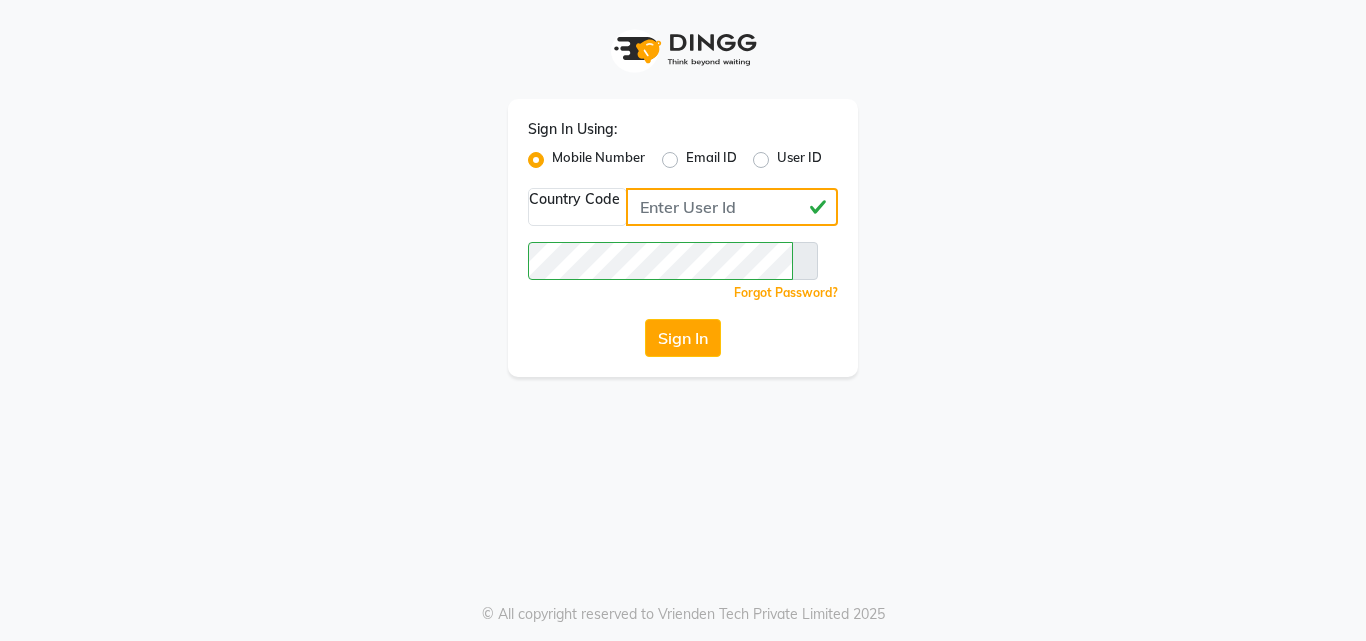 drag, startPoint x: 675, startPoint y: 204, endPoint x: 497, endPoint y: 215, distance: 178.33957 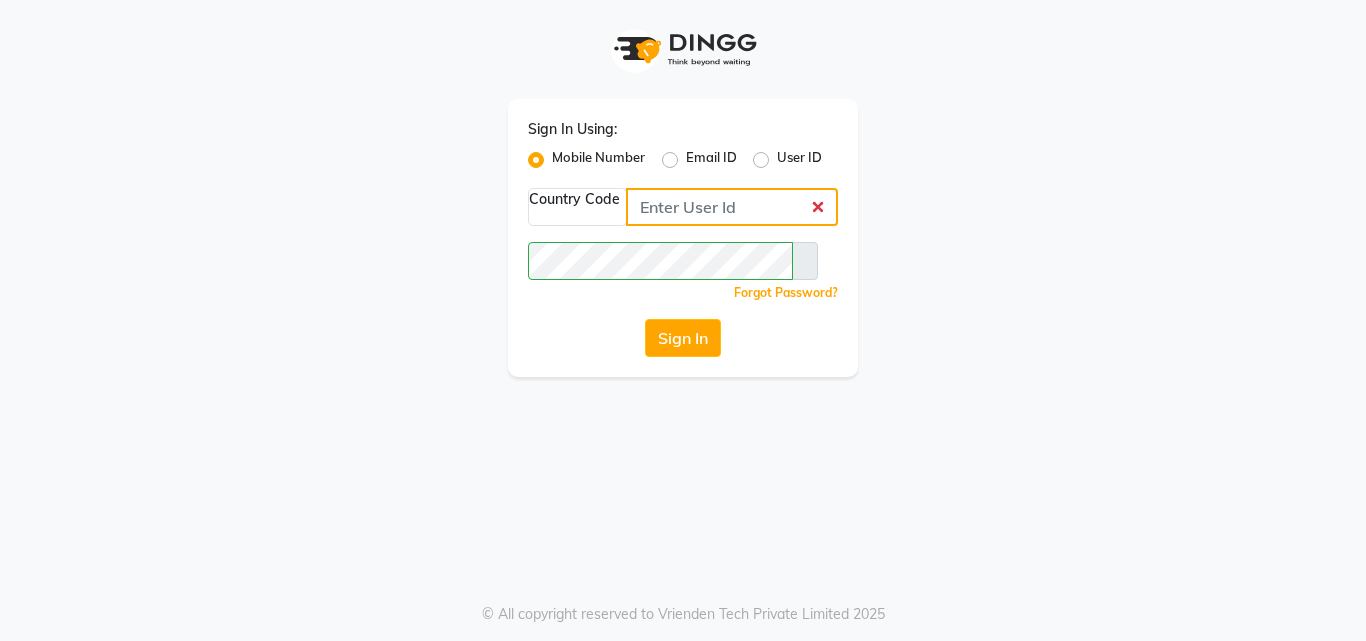 click at bounding box center [732, 207] 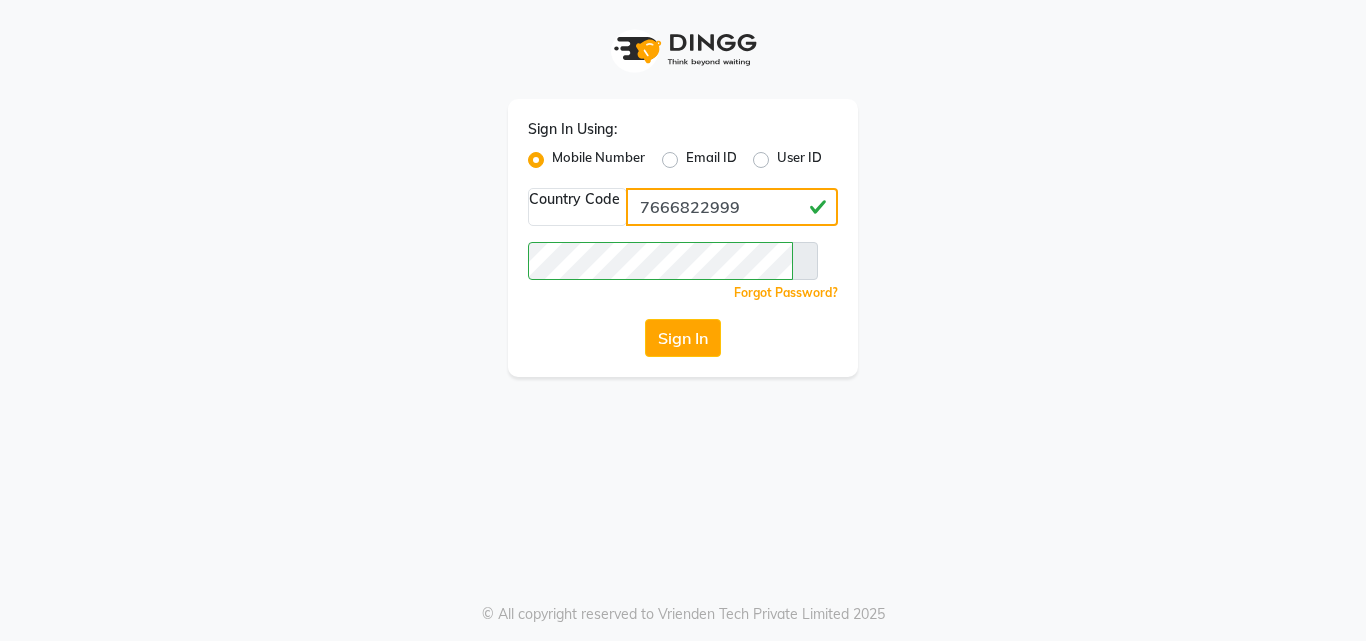 type on "7666822999" 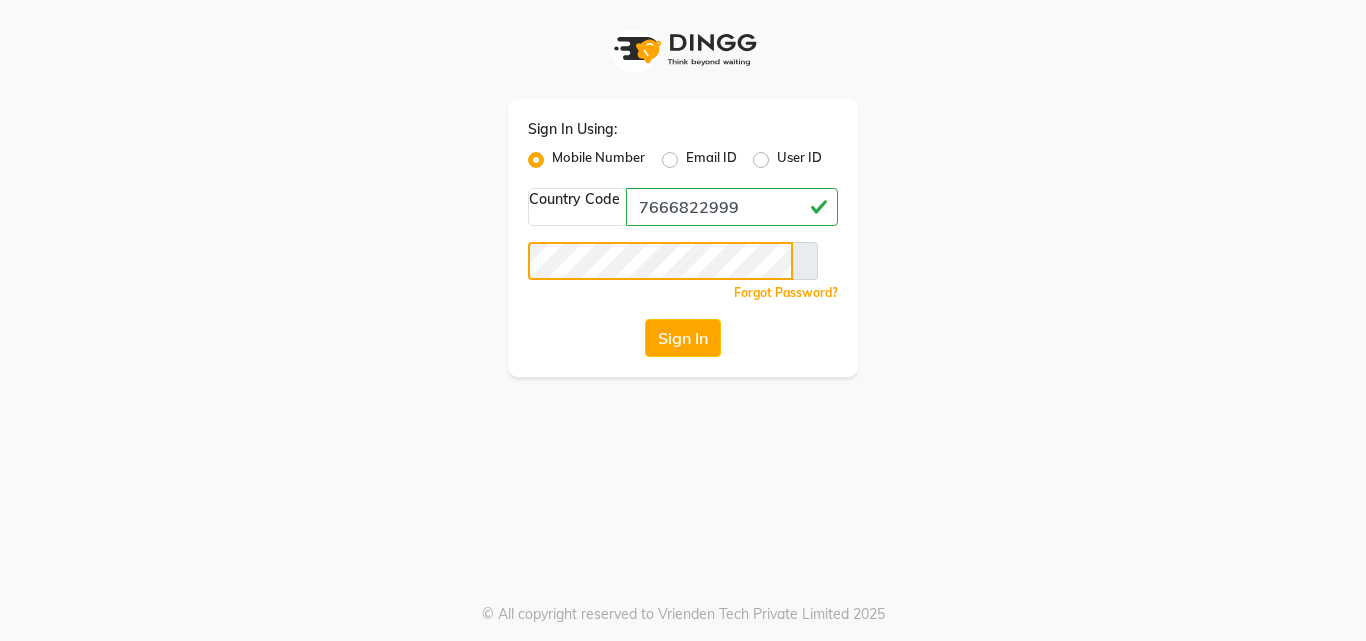 click on "Sign In Using: Mobile Number Email ID User ID Country Code × 7666822999 Remember me Forgot Password? Sign In" at bounding box center (683, 188) 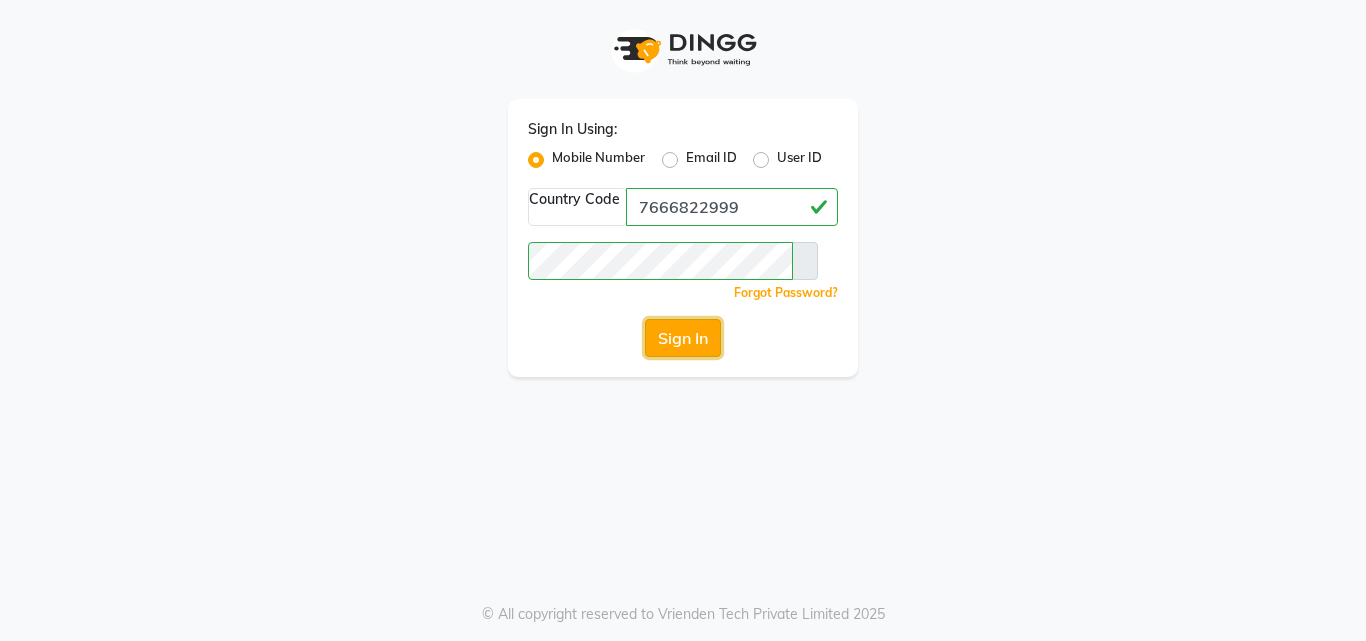 click on "Sign In" at bounding box center (683, 338) 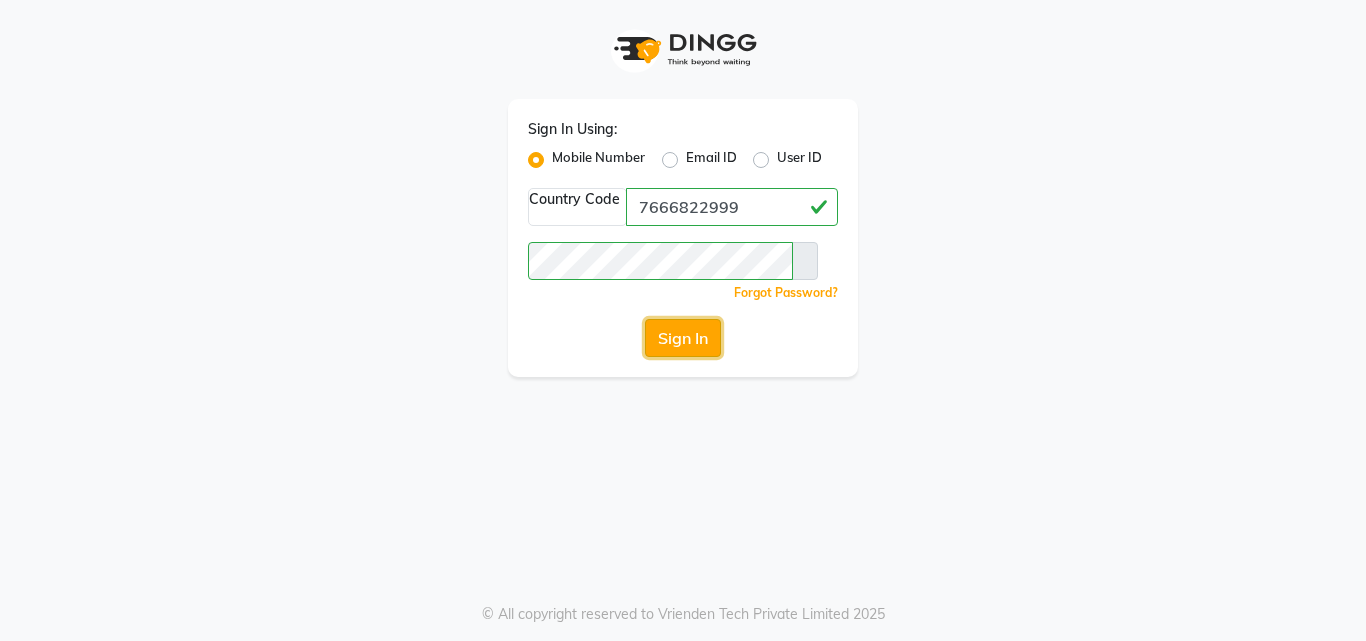 click on "Sign In" at bounding box center (683, 338) 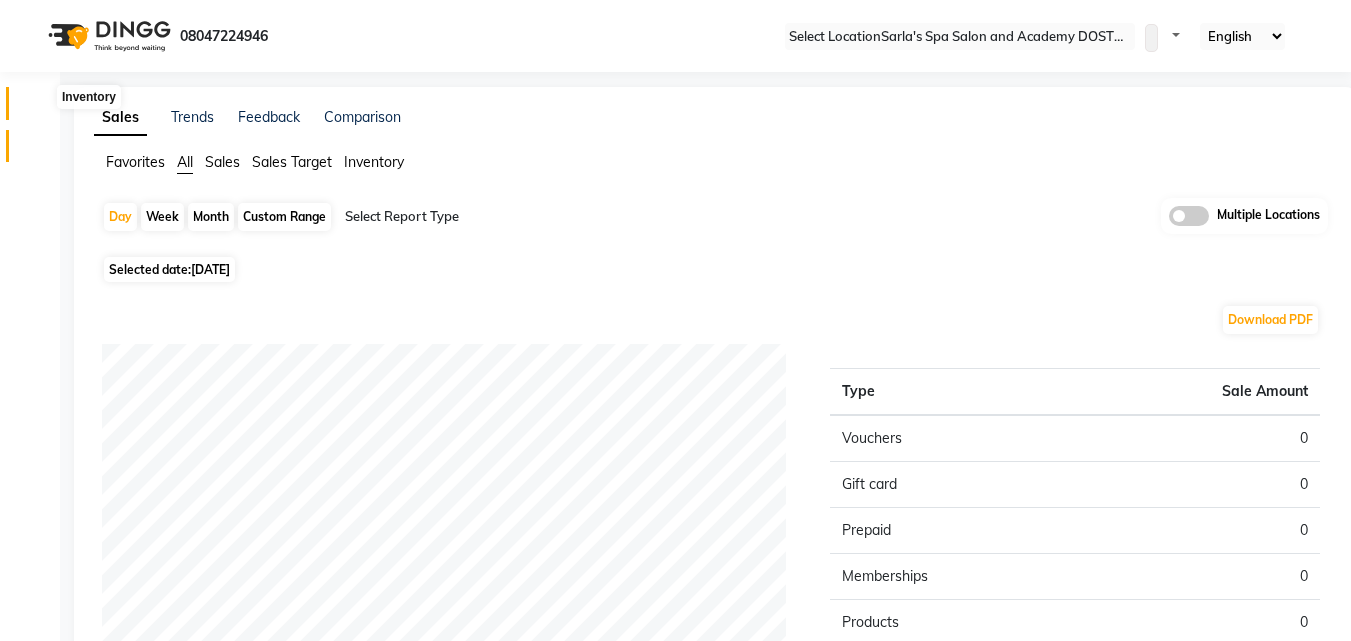 drag, startPoint x: 41, startPoint y: 94, endPoint x: 78, endPoint y: 97, distance: 37.12142 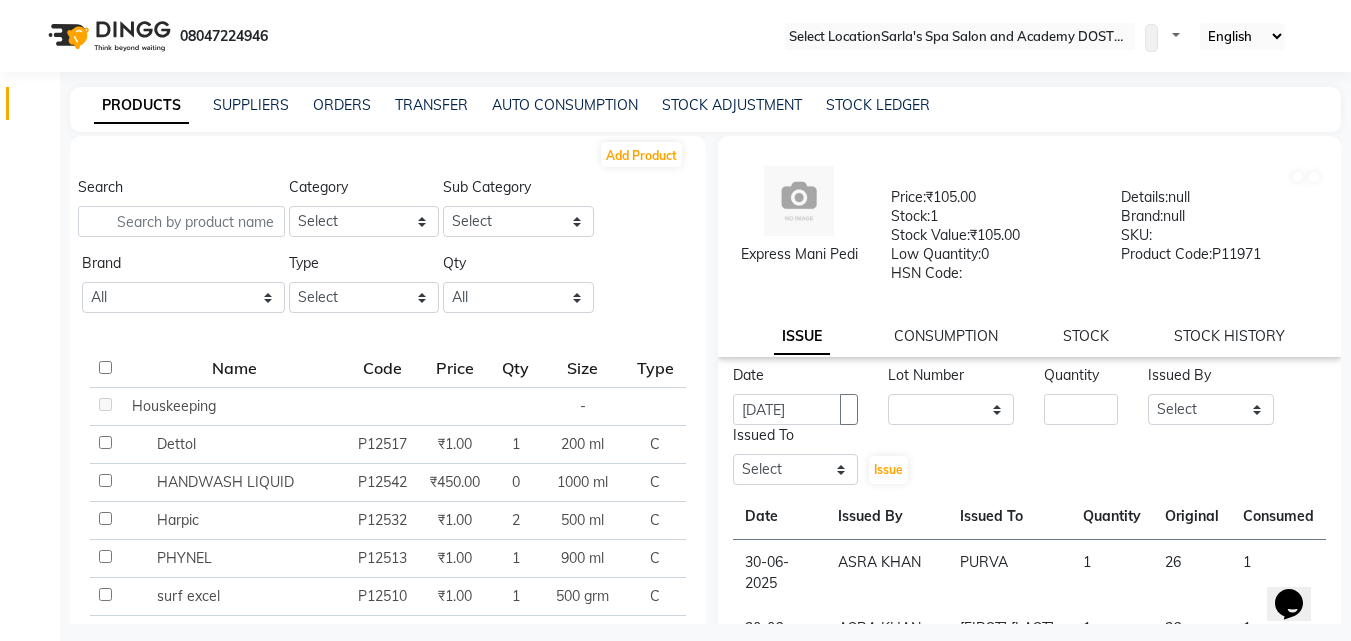 scroll, scrollTop: 0, scrollLeft: 0, axis: both 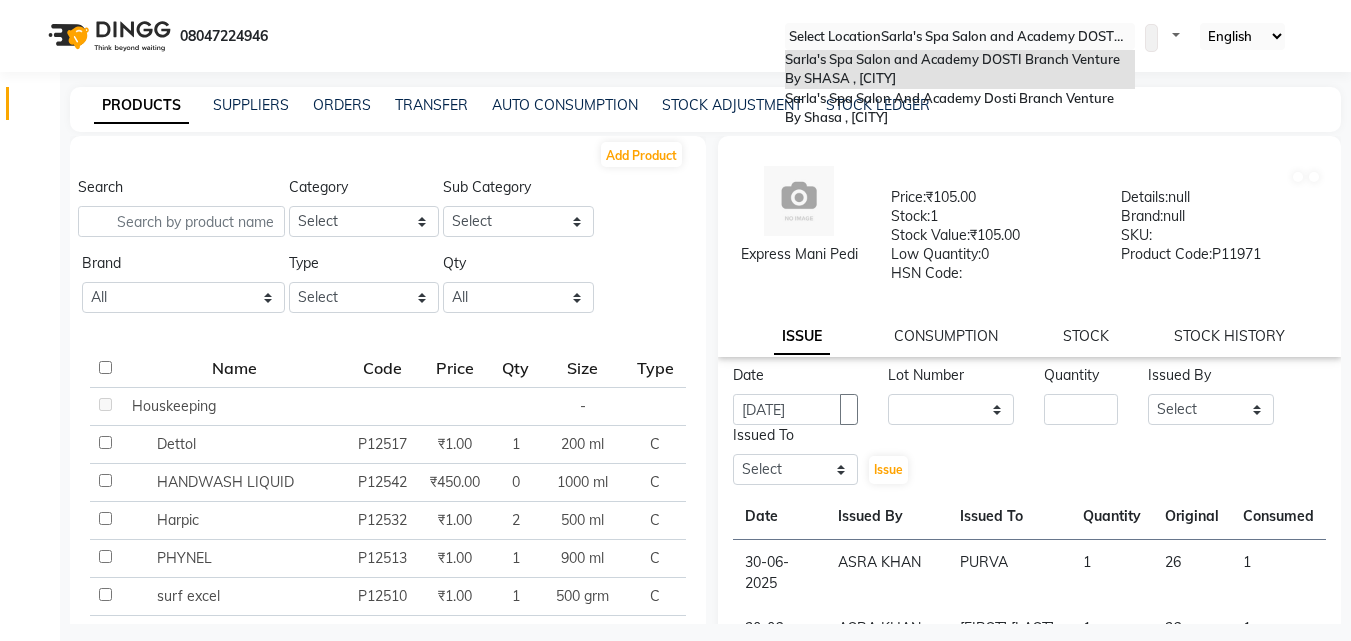 click on "Sarla's Spa Salon and Academy DOSTI Branch Venture By SHASA , [CITY]" at bounding box center [960, 69] 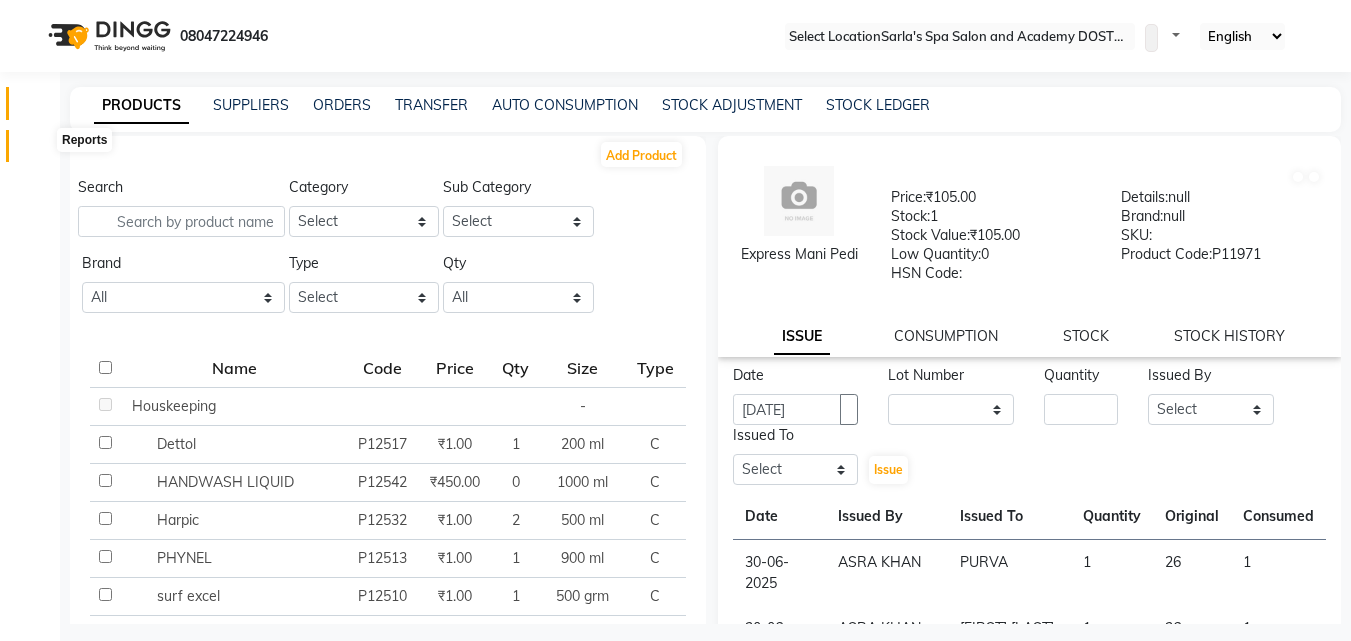 click at bounding box center [37, 151] 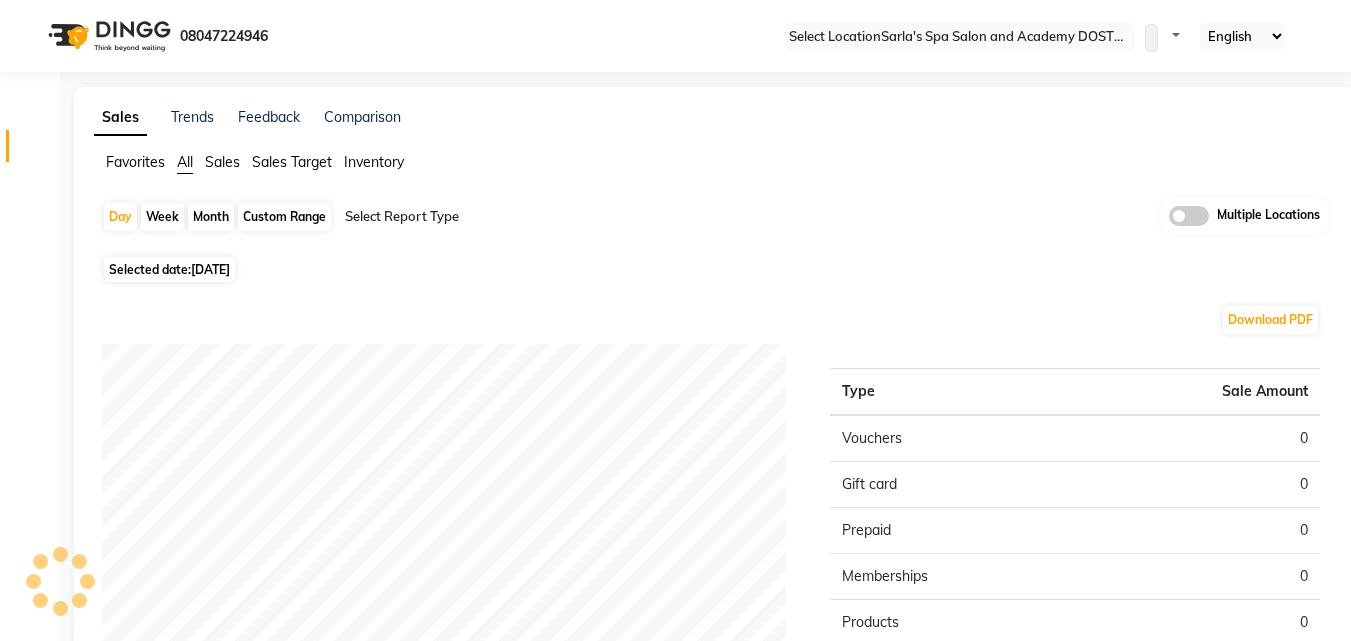 click on "Sales" at bounding box center (135, 162) 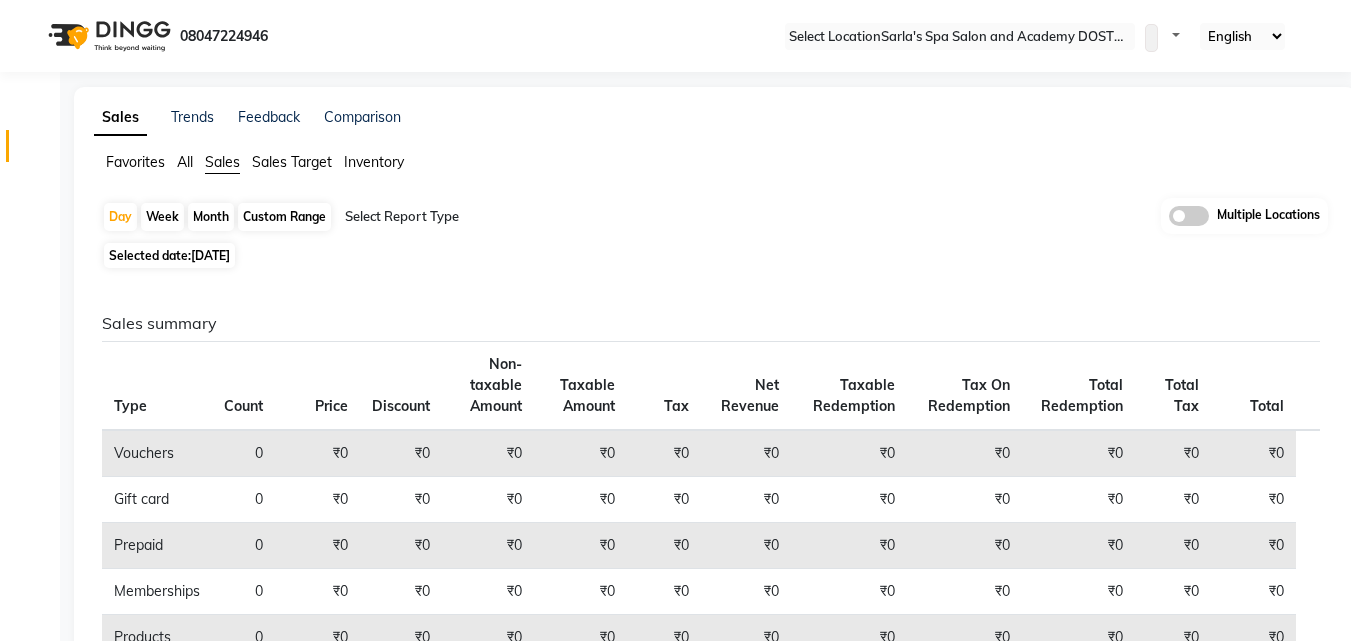 click at bounding box center [516, 217] 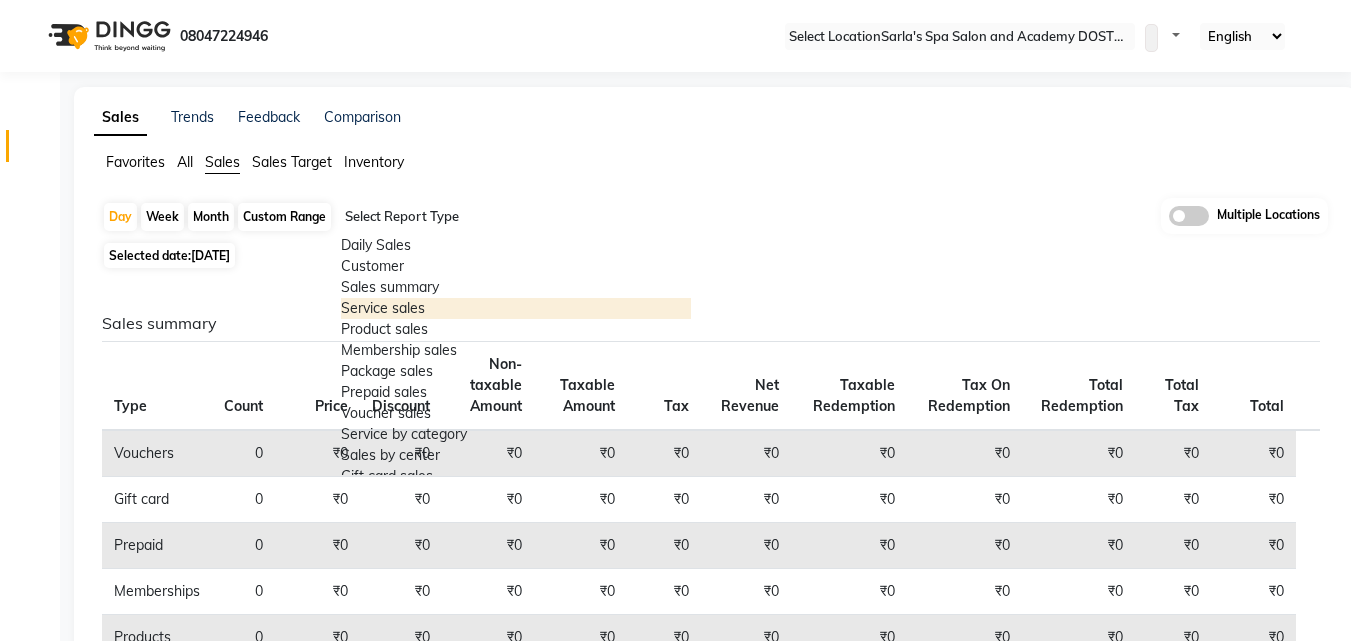click on "Service sales" at bounding box center [516, 308] 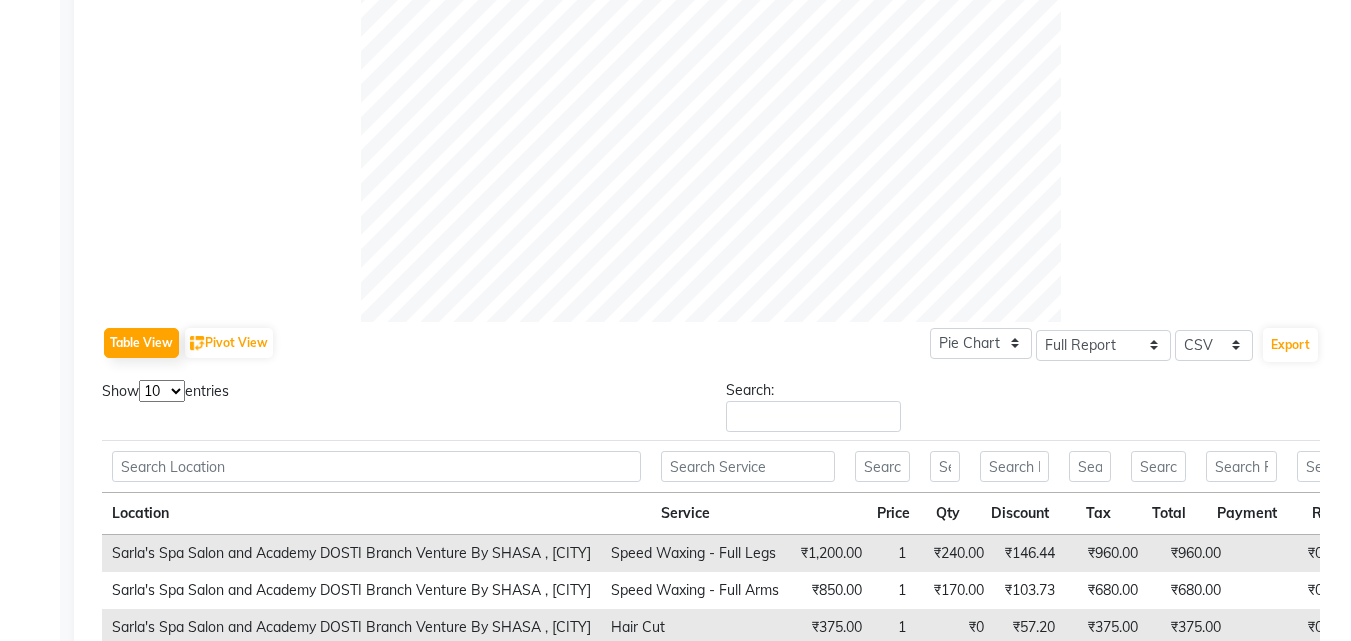 scroll, scrollTop: 936, scrollLeft: 0, axis: vertical 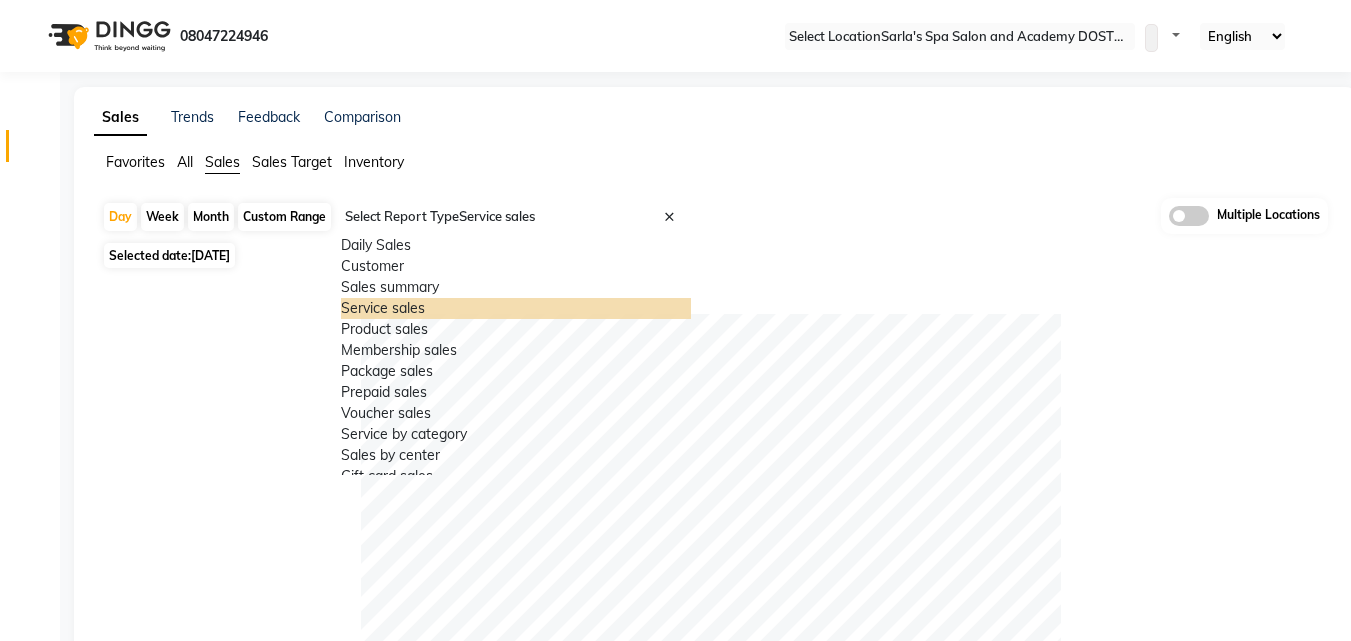 click at bounding box center (516, 217) 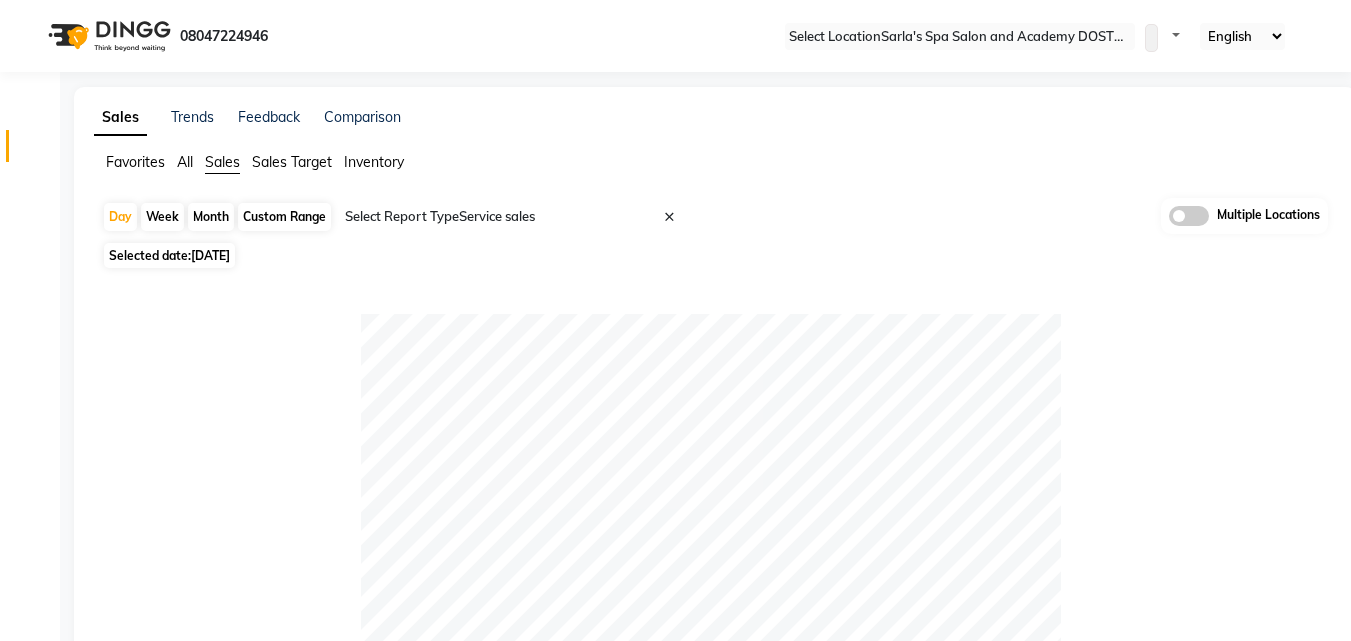 click on "Custom Range" at bounding box center [284, 217] 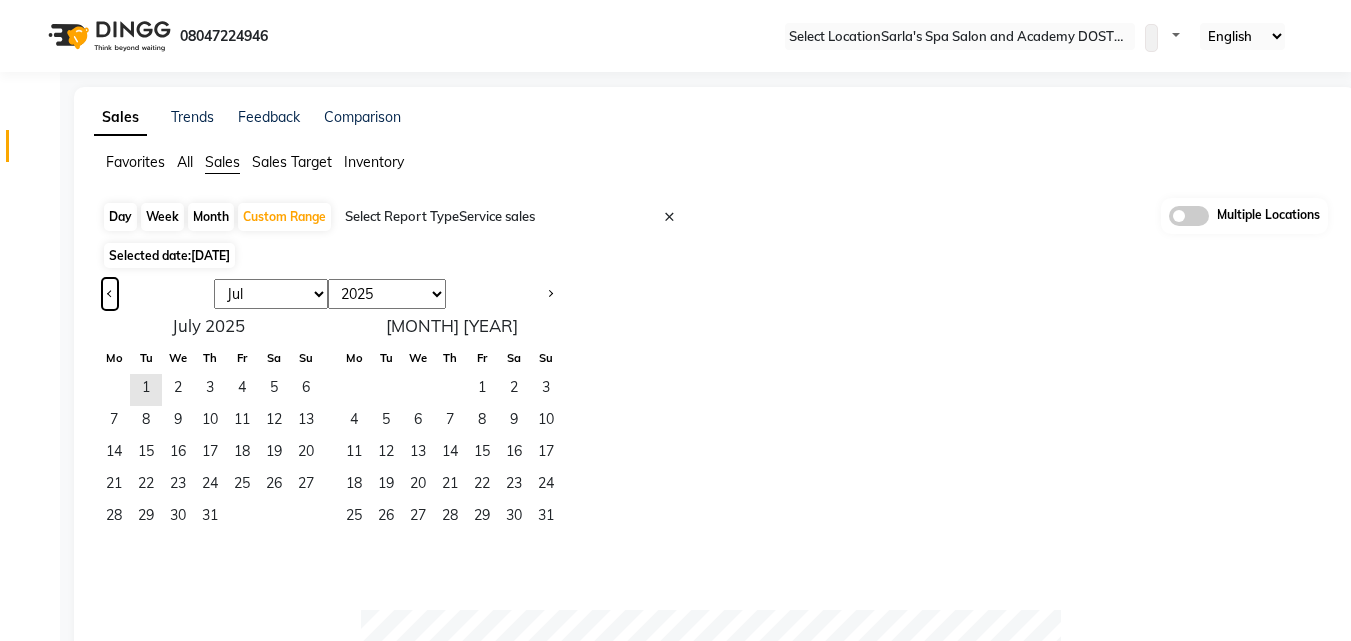 click at bounding box center [110, 292] 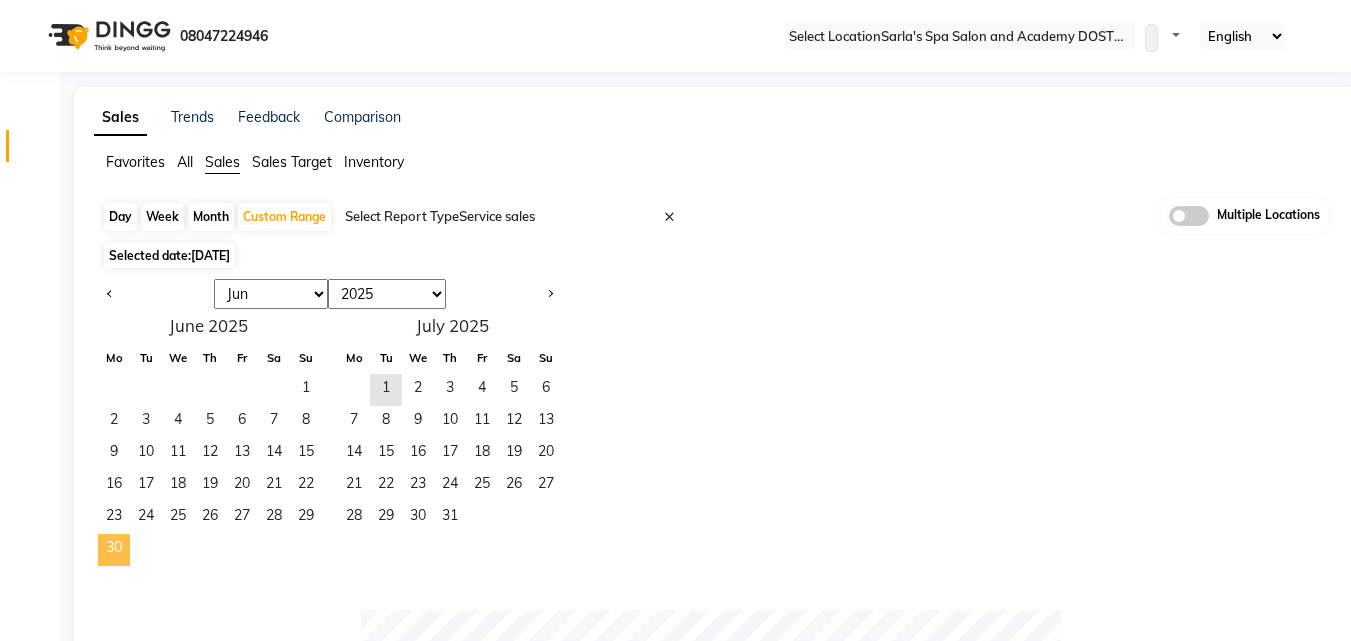 click on "30" at bounding box center [114, 550] 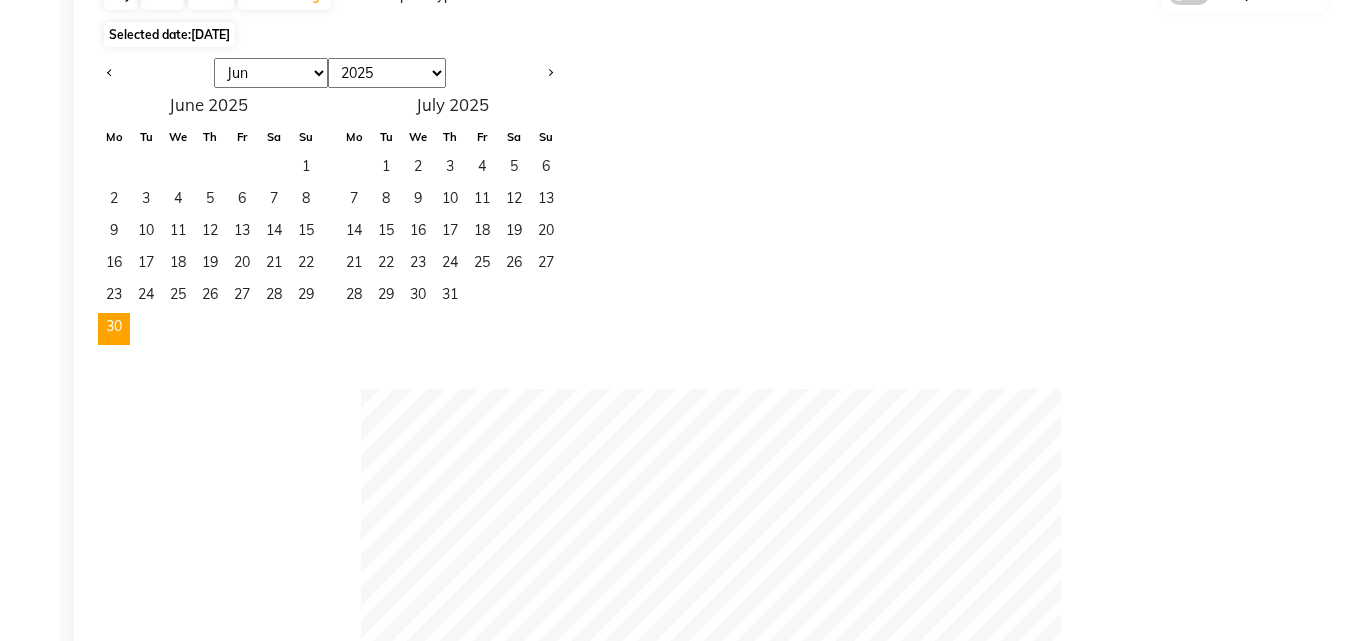 scroll, scrollTop: 0, scrollLeft: 0, axis: both 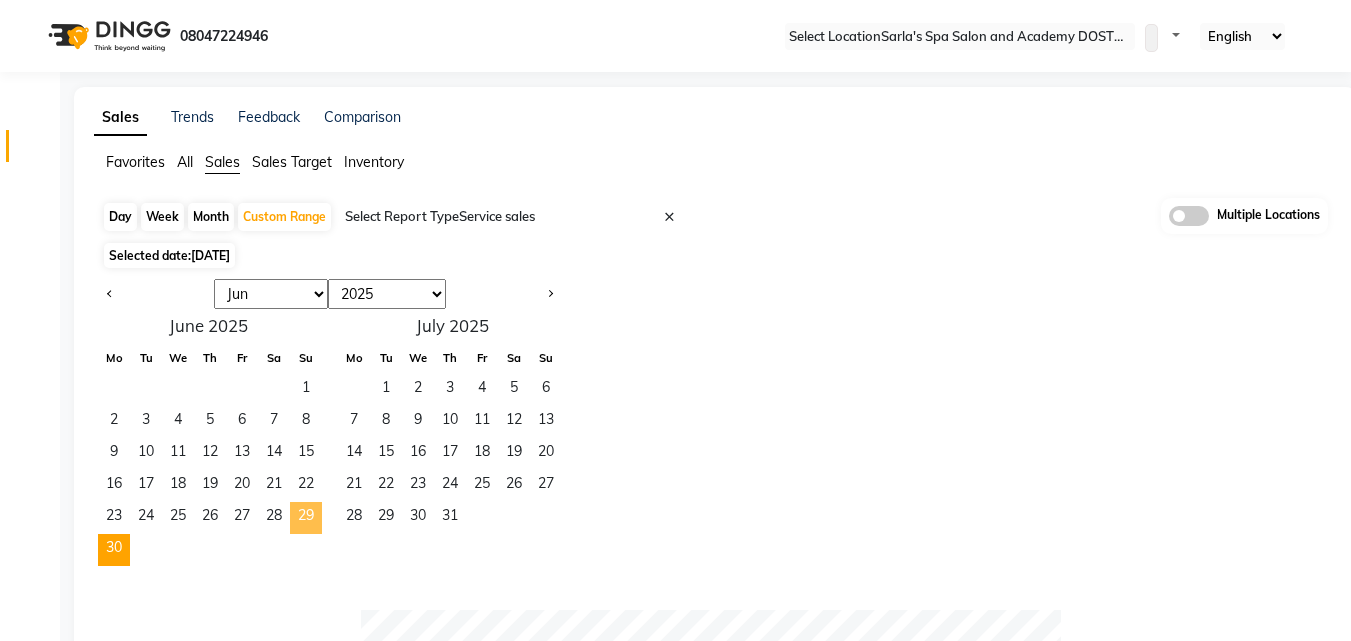 click on "29" at bounding box center [306, 518] 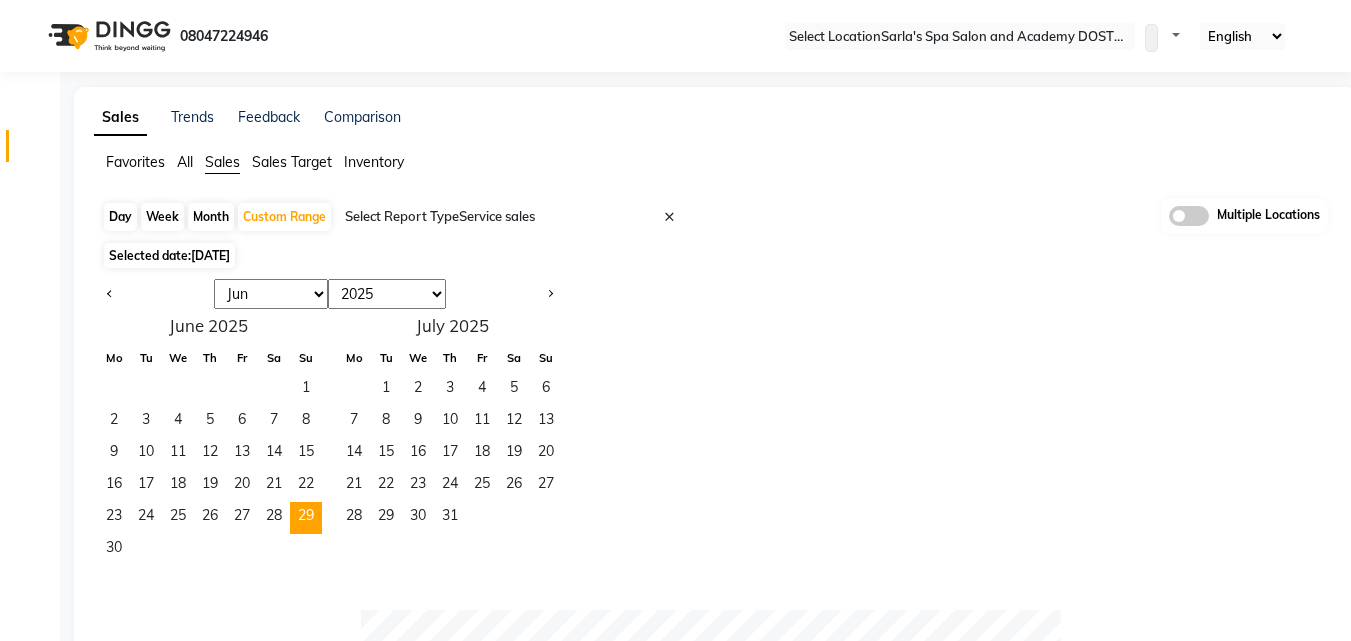 click on "2015 2016 2017 2018 2019 2020 2021 2022 2023 2024 2025 2026 2027 2028 2029 2030 2031 2032 2033 2034 2035" at bounding box center (387, 294) 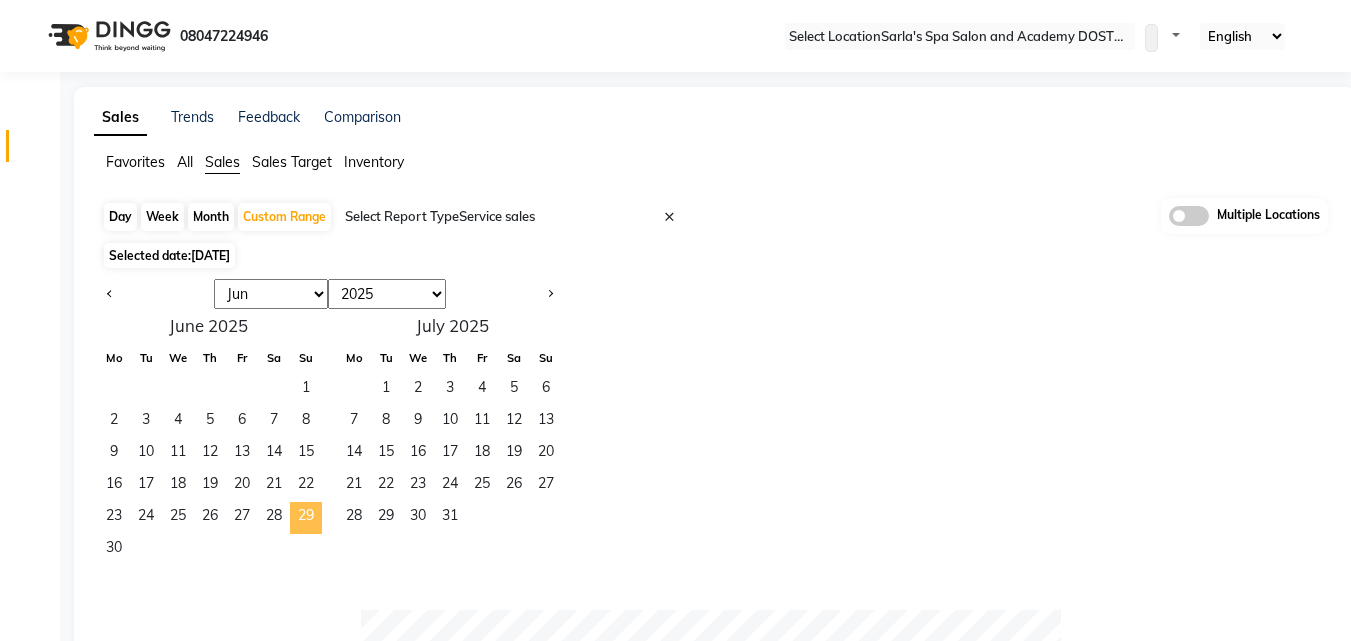 click on "29" at bounding box center (306, 518) 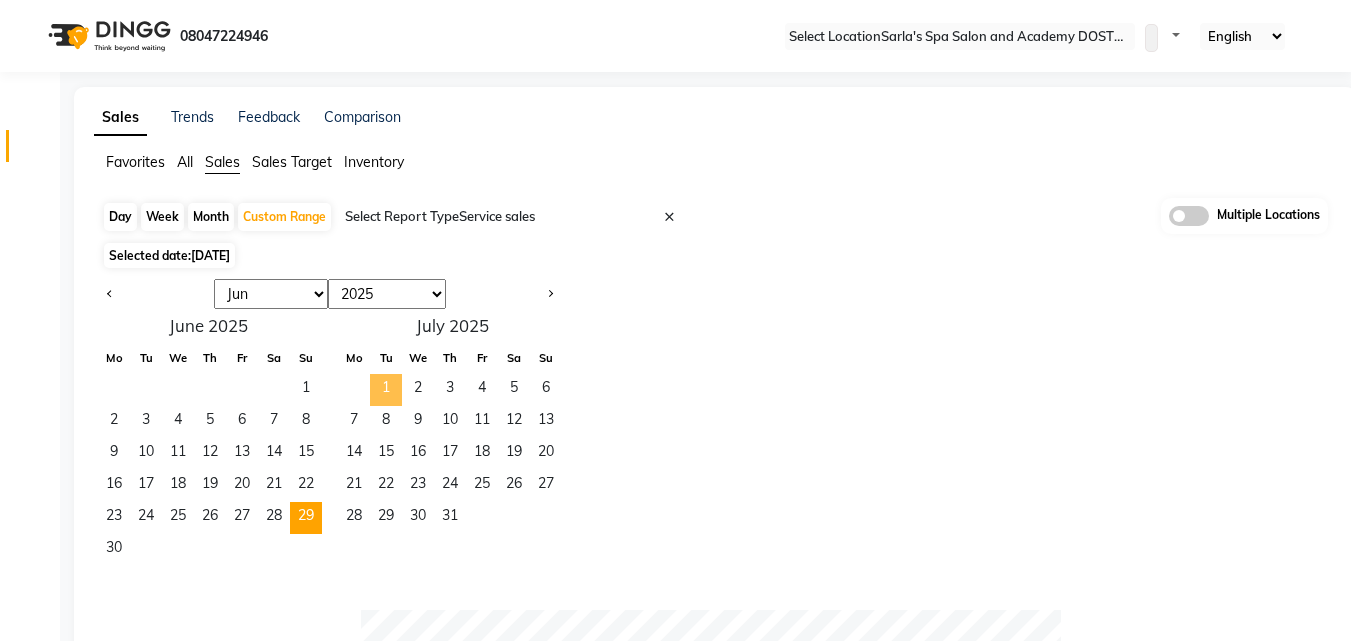 click on "1" at bounding box center [386, 390] 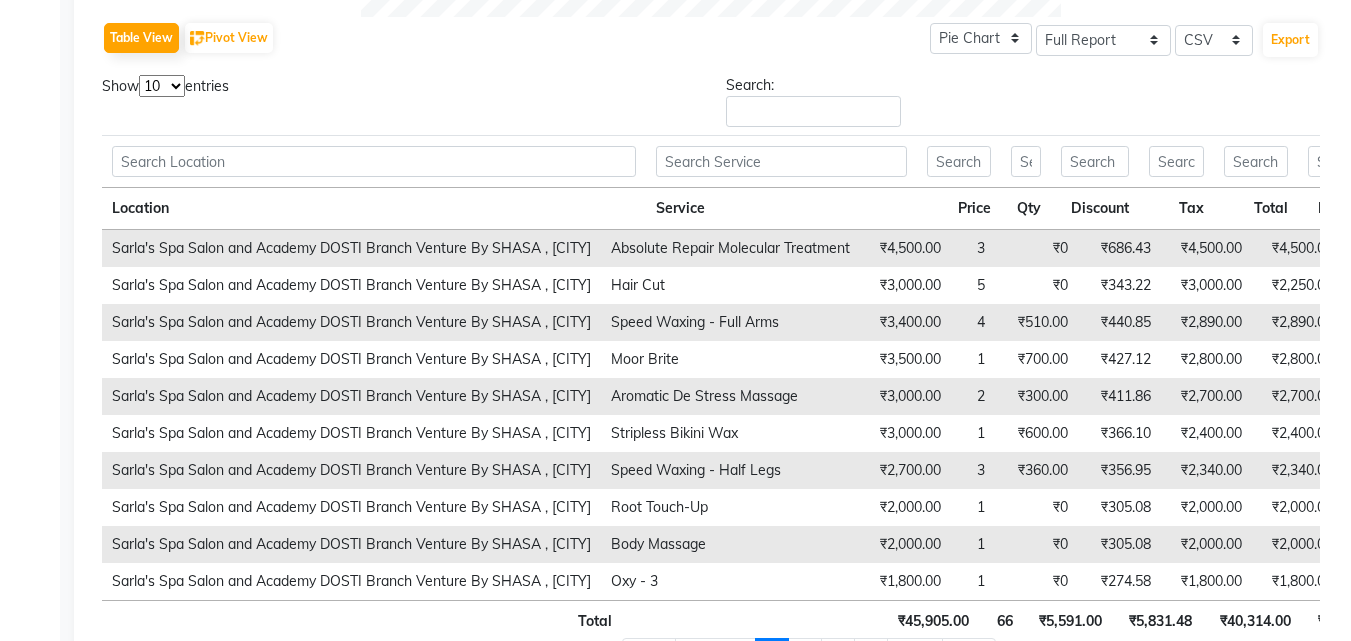 scroll, scrollTop: 1000, scrollLeft: 0, axis: vertical 